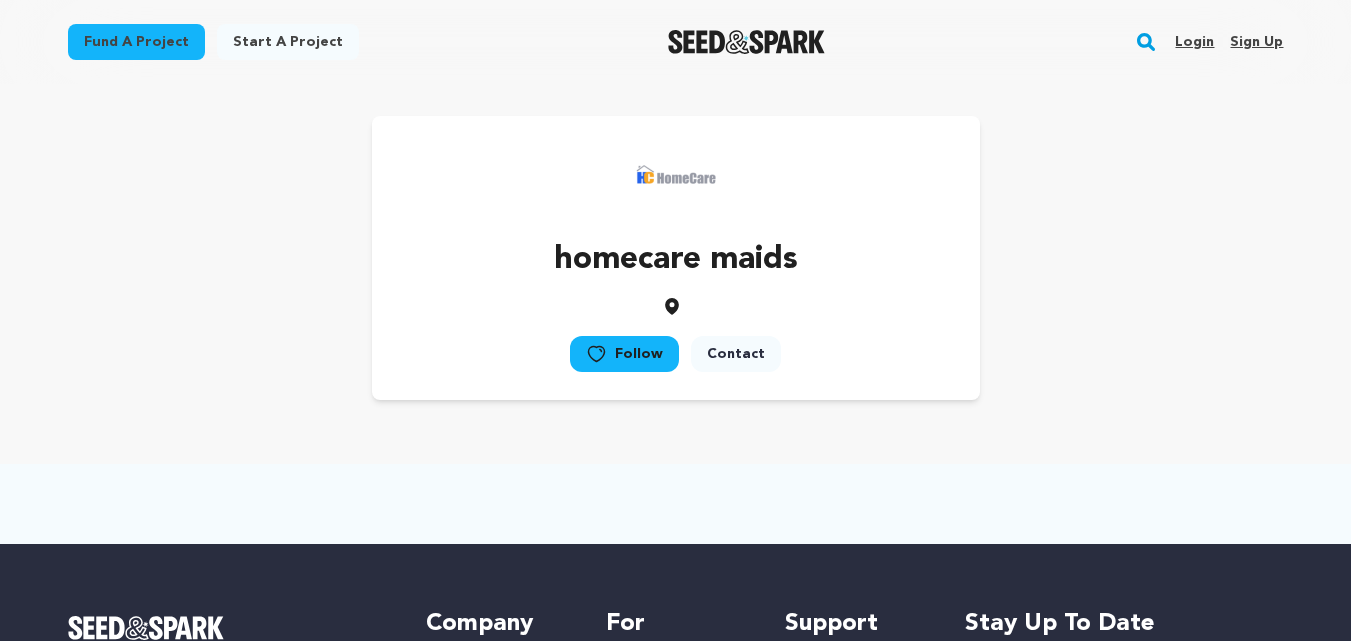 scroll, scrollTop: 0, scrollLeft: 0, axis: both 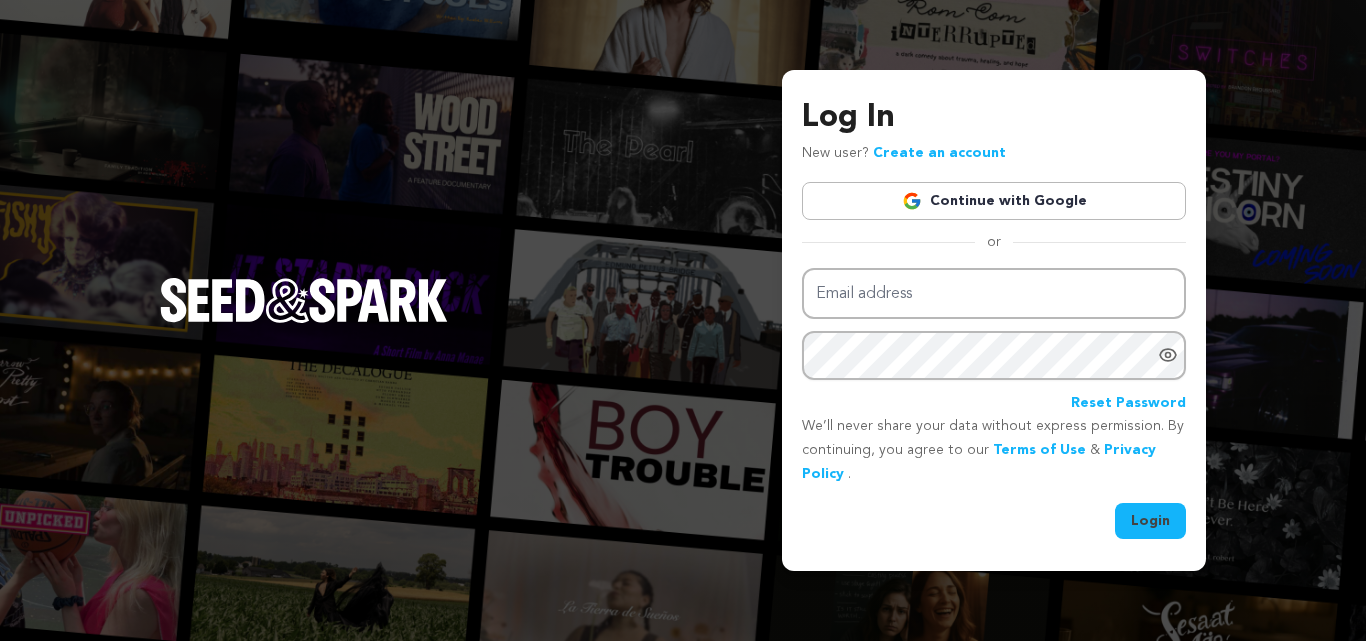 click on "Continue with Google" at bounding box center (994, 201) 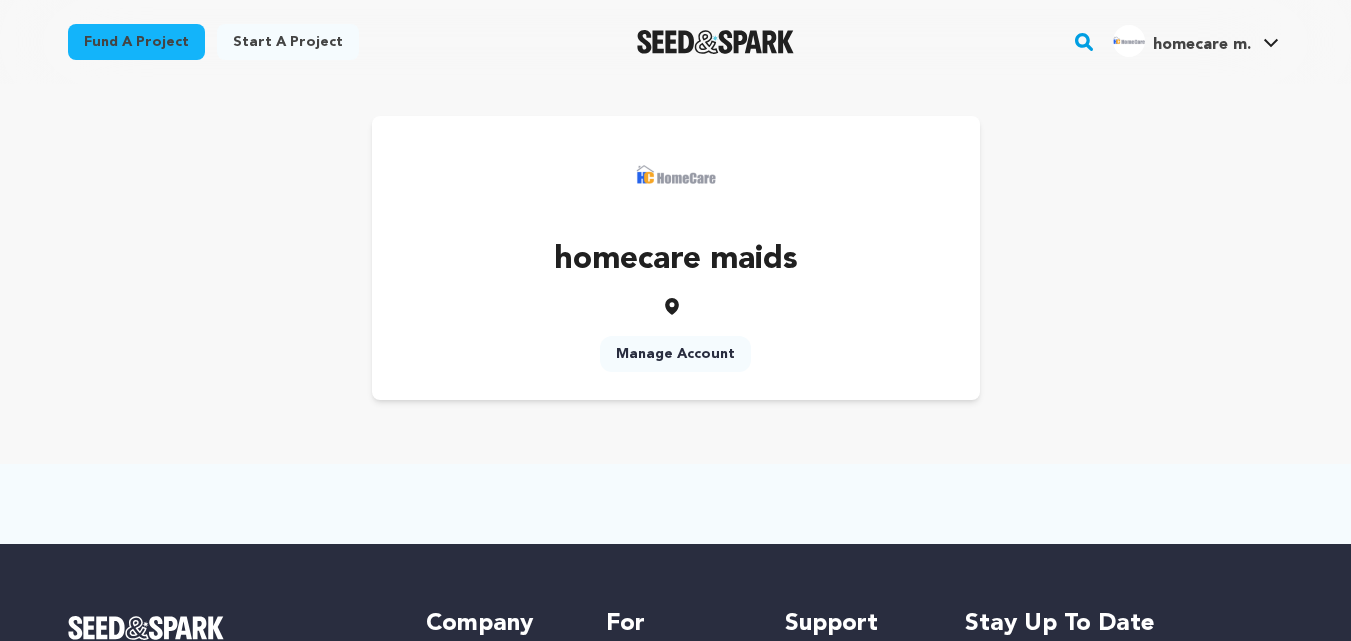 scroll, scrollTop: 0, scrollLeft: 0, axis: both 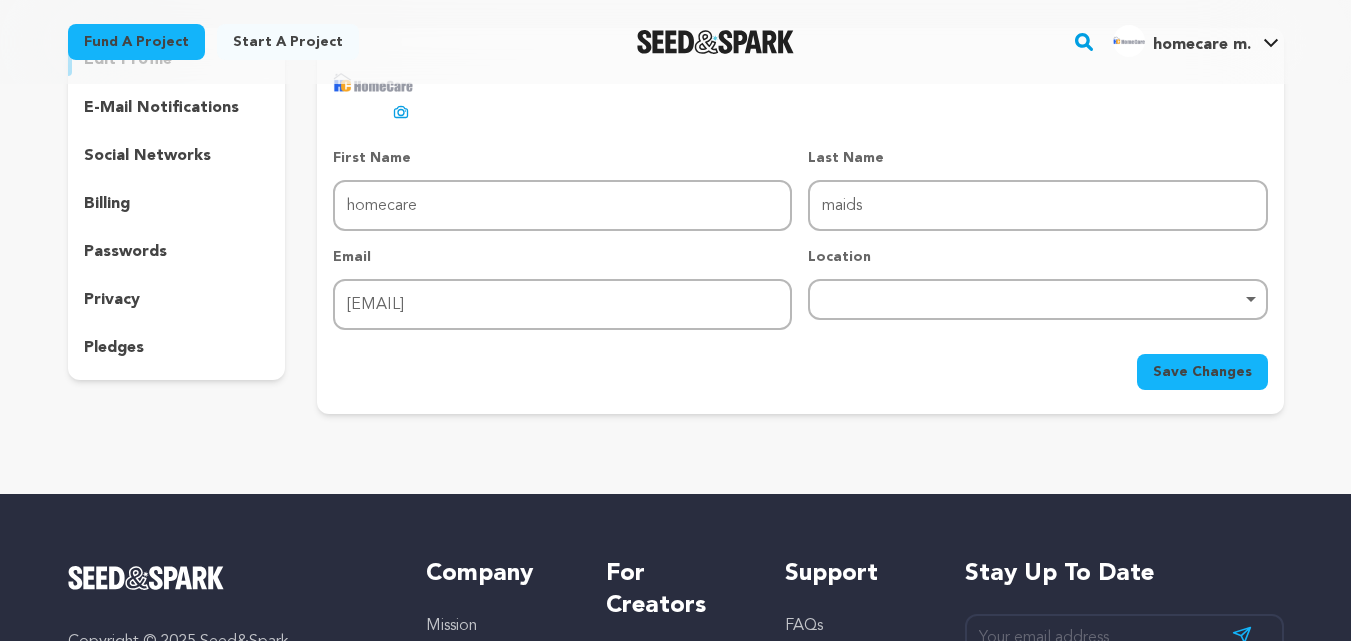 click on "Remove item" at bounding box center [1037, 299] 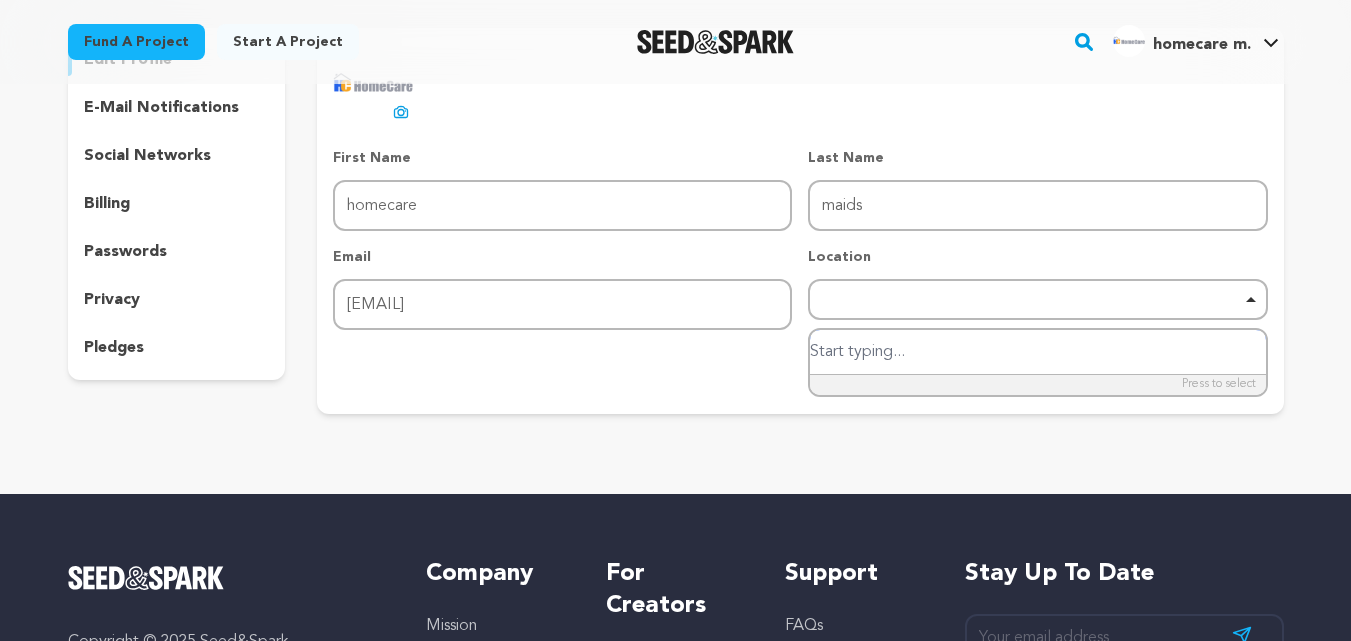 type on "u" 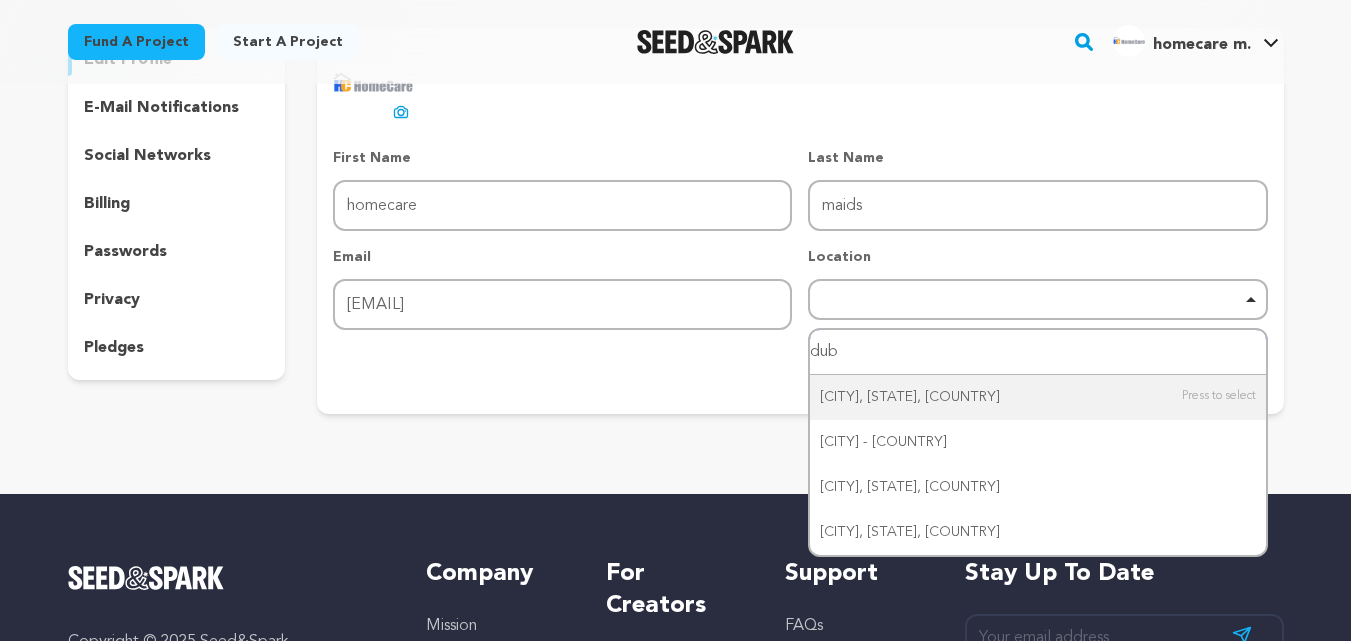 type on "duba" 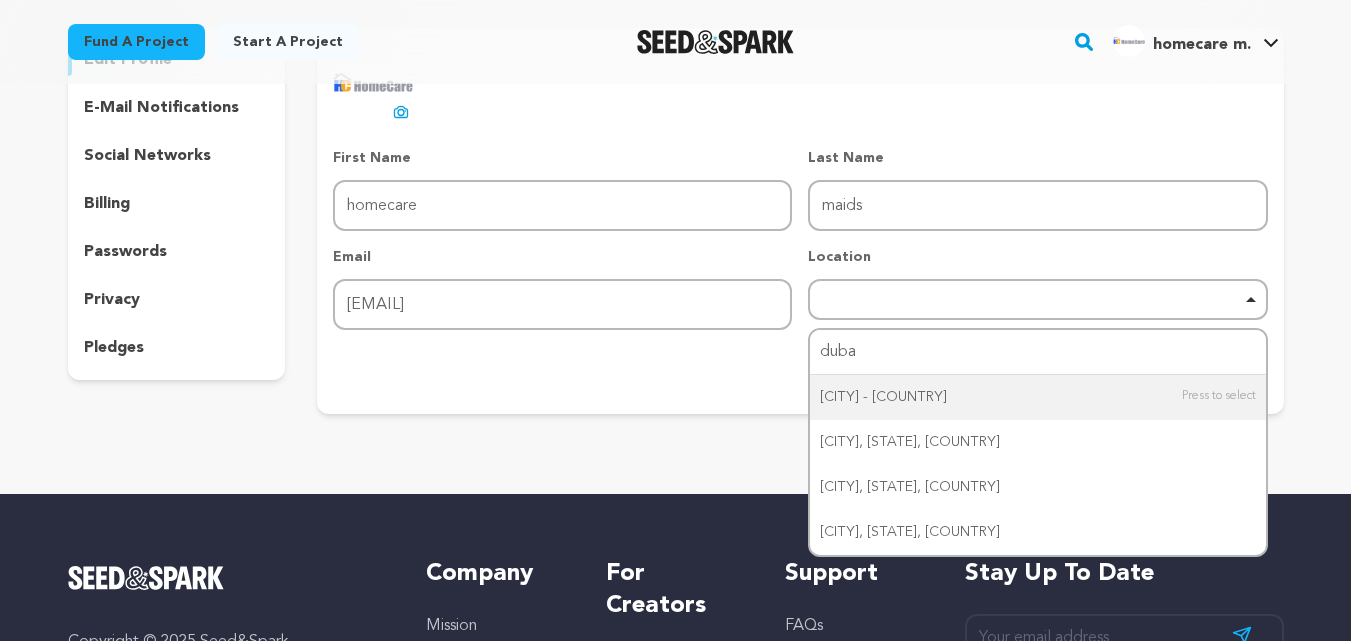 type 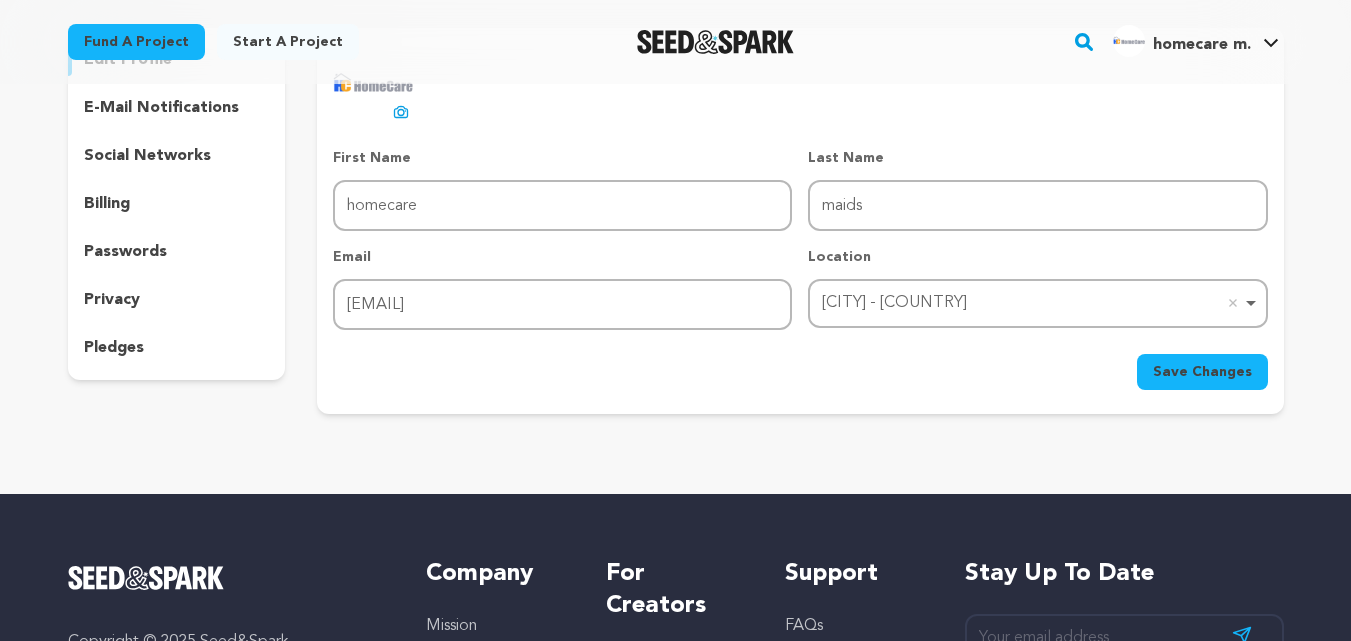 click on "Save Changes" at bounding box center (1202, 372) 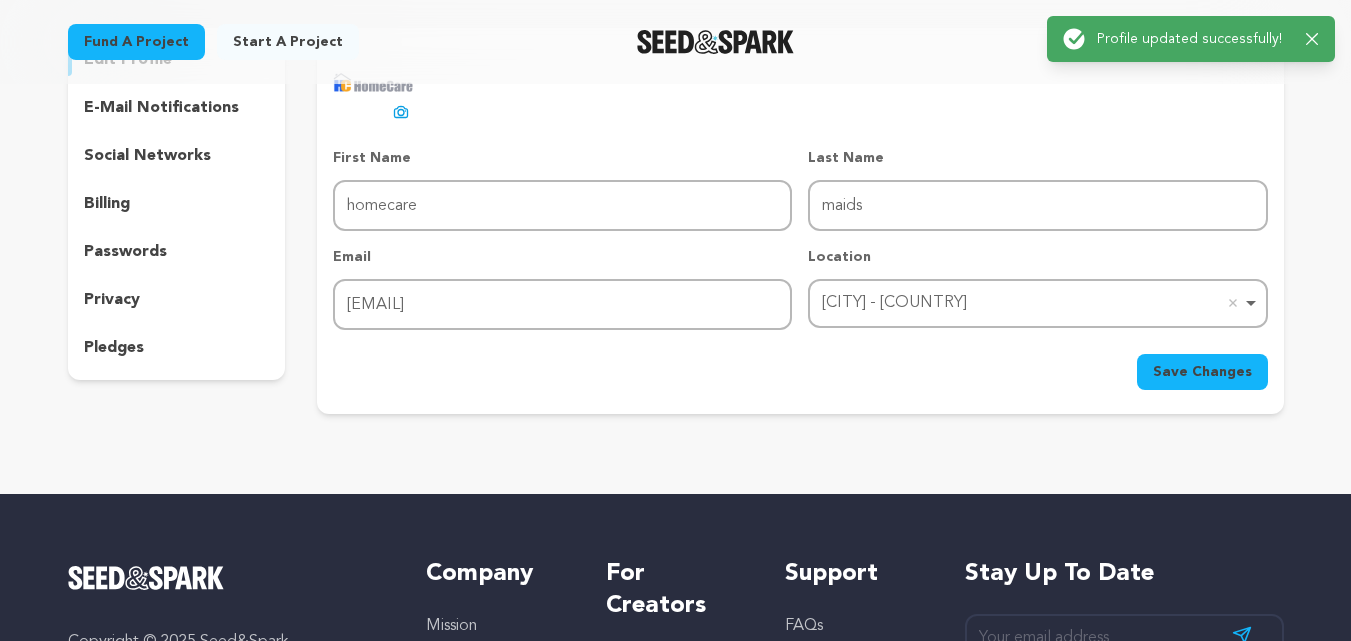 click on "social networks" at bounding box center [147, 156] 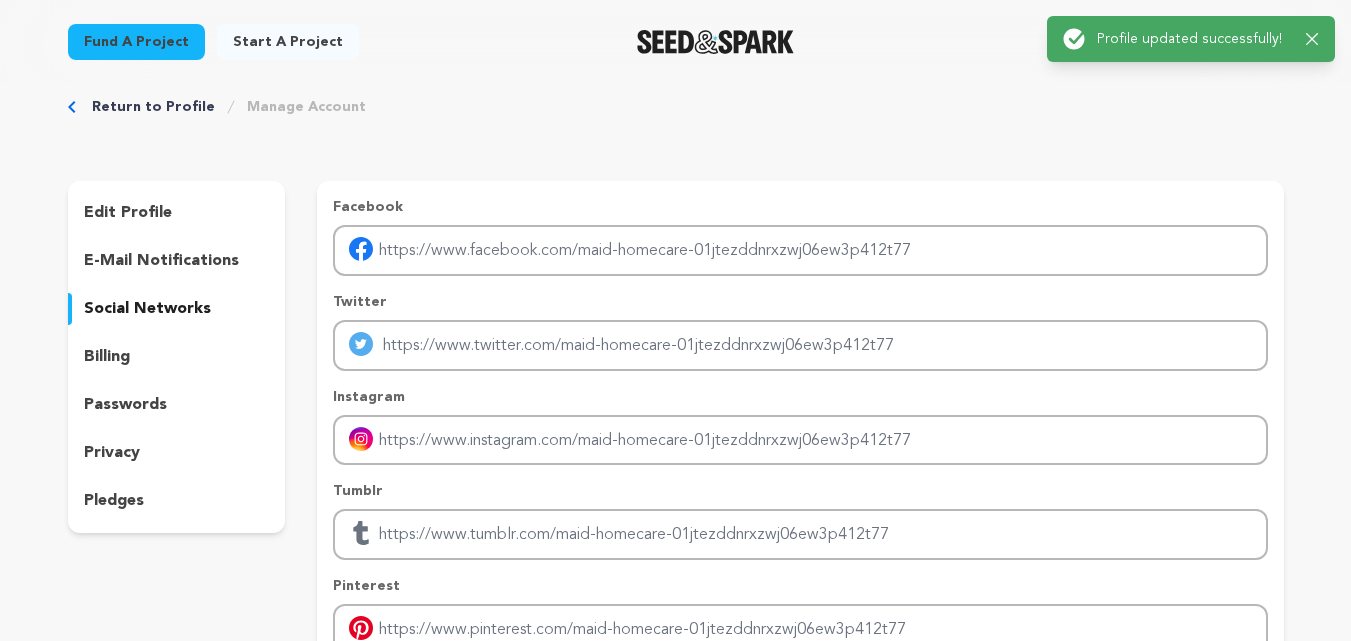 scroll, scrollTop: 0, scrollLeft: 0, axis: both 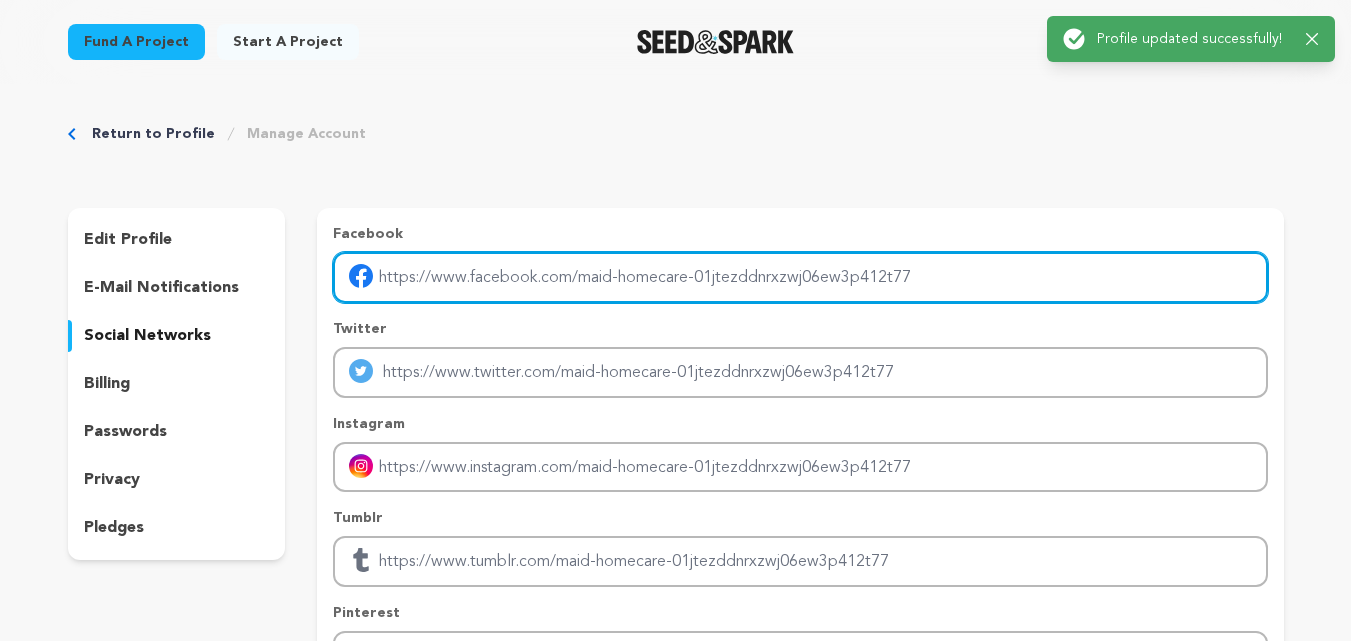 click at bounding box center (800, 277) 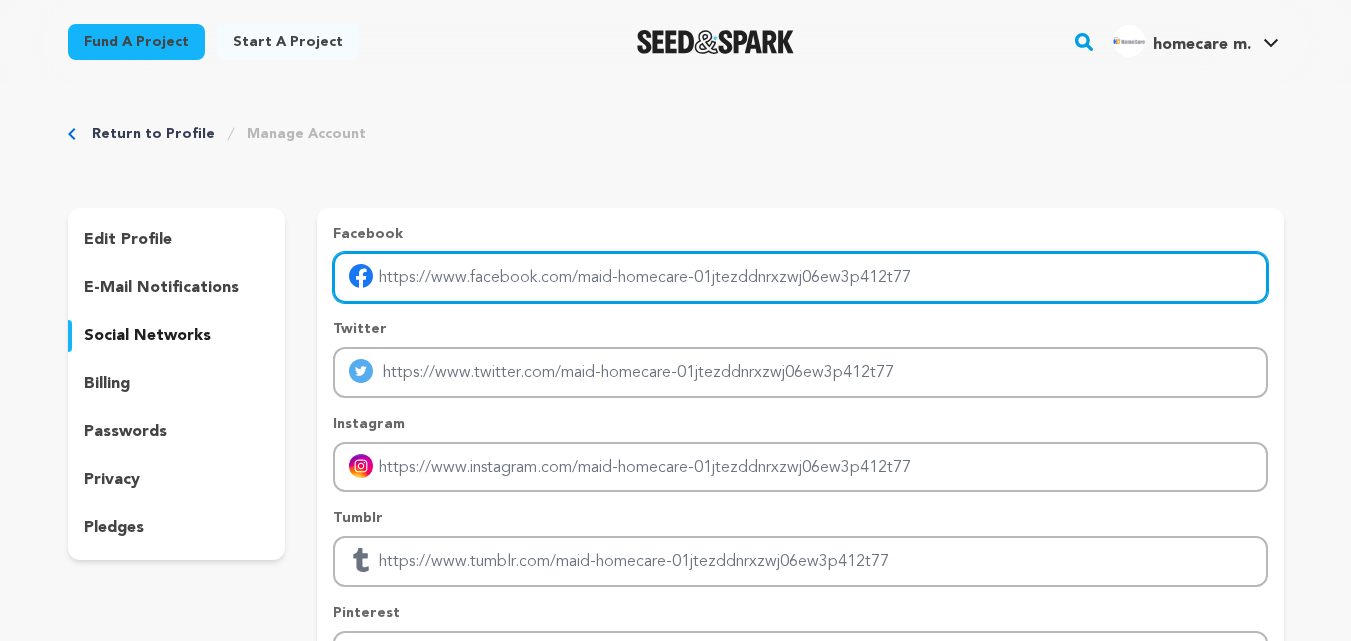 type on "https://www.facebook.com/tadbeerhomecaredubaiuae" 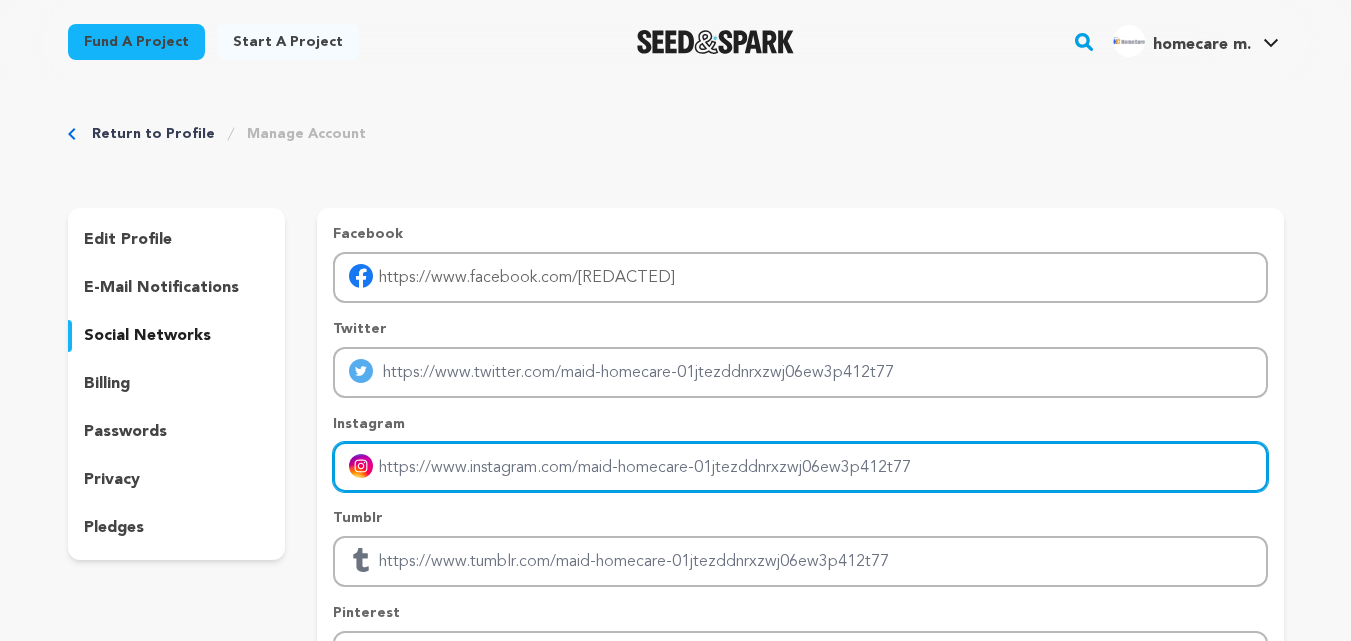 click at bounding box center (800, 467) 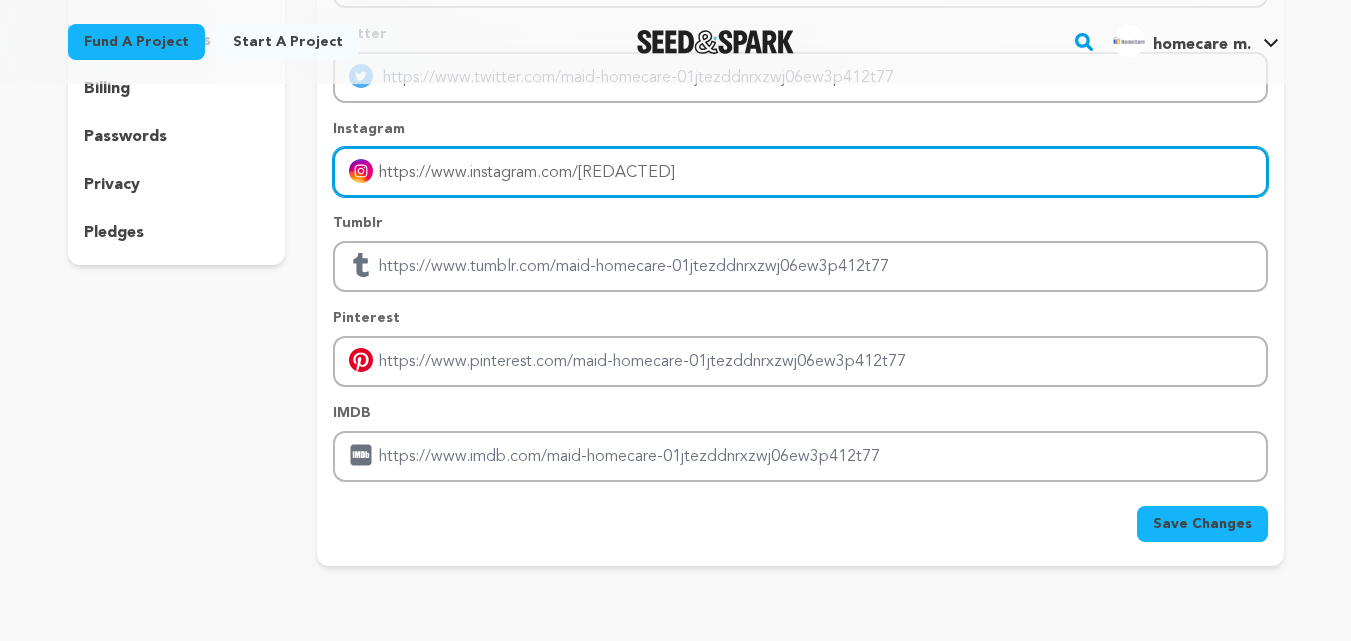 scroll, scrollTop: 400, scrollLeft: 0, axis: vertical 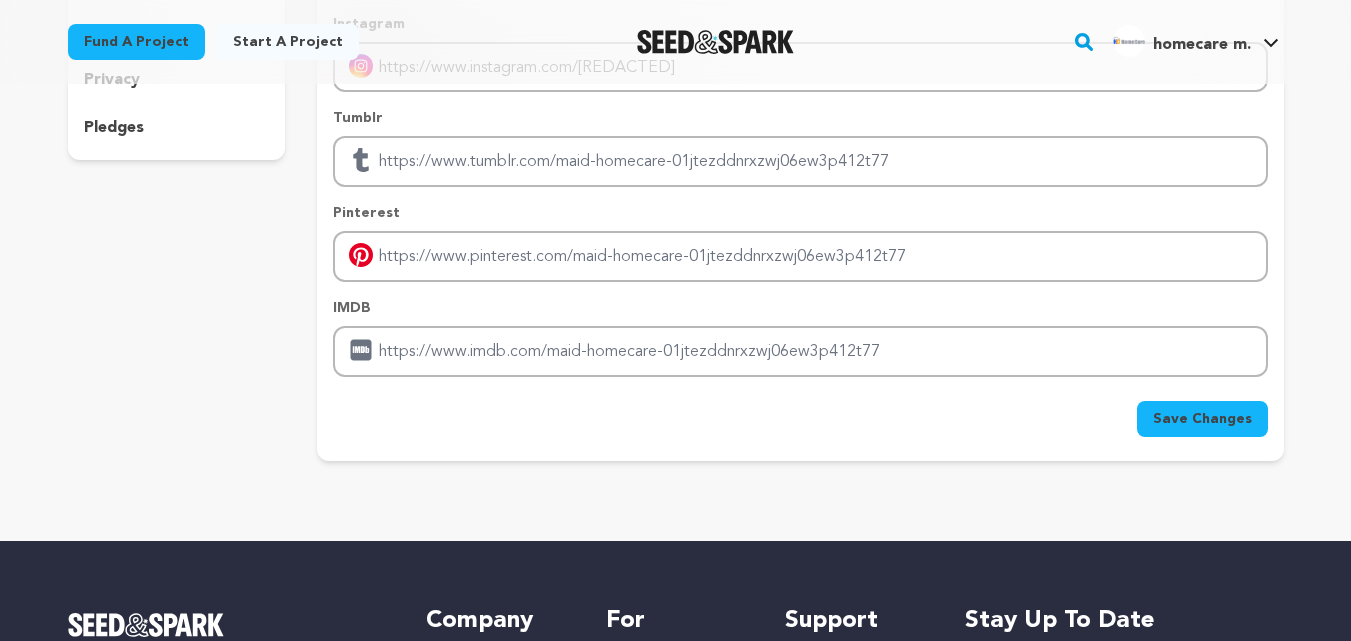 click on "Save Changes" at bounding box center (1202, 419) 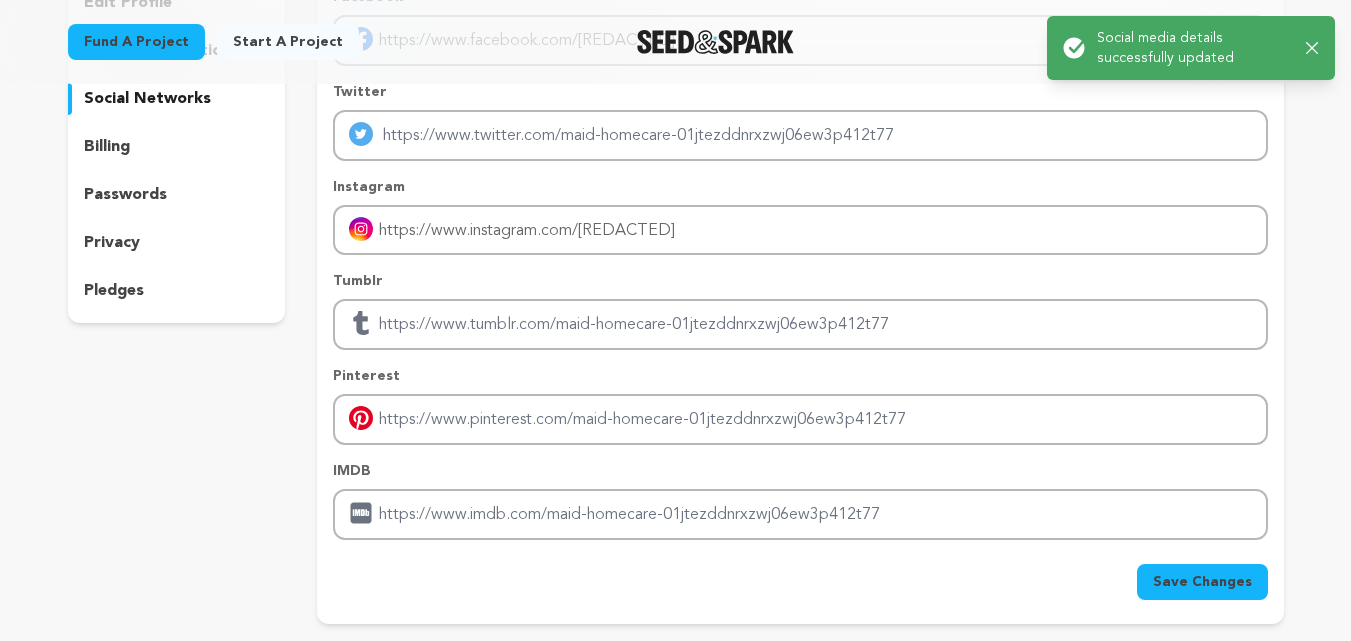 scroll, scrollTop: 0, scrollLeft: 0, axis: both 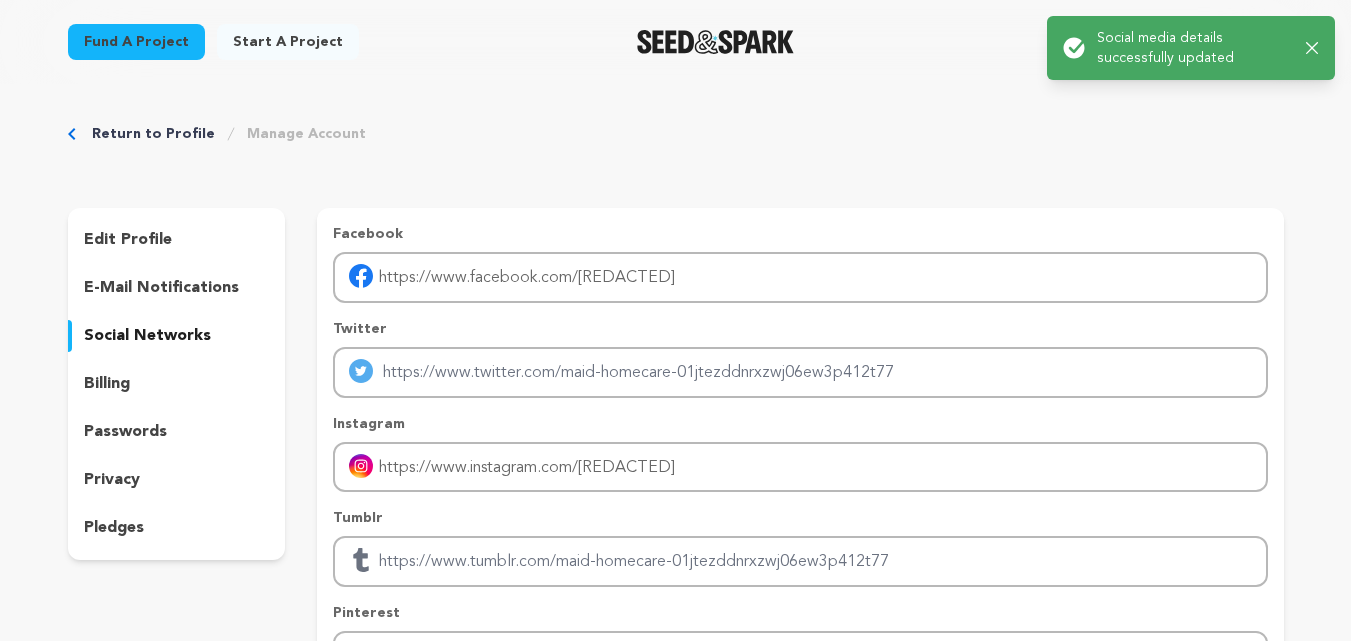 click on "Return to Profile
Manage Account
edit profile
e-mail notifications
social networks
billing
passwords
privacy" at bounding box center [676, 496] 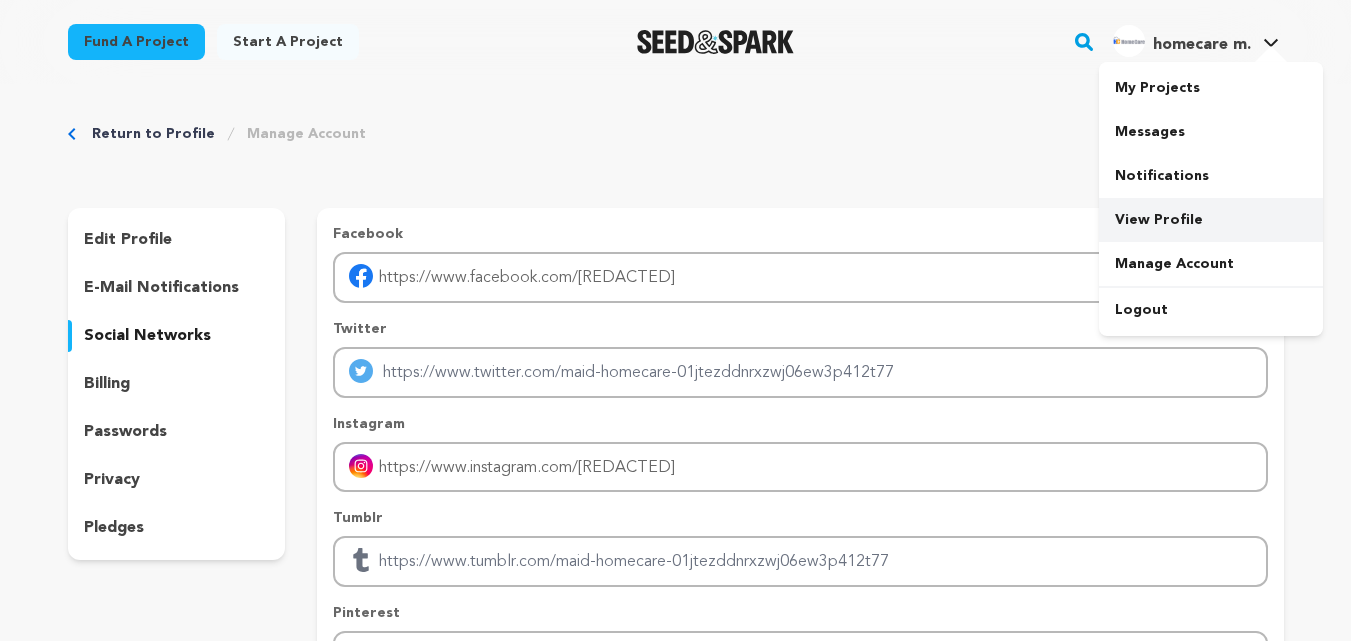 click on "View Profile" at bounding box center (1211, 220) 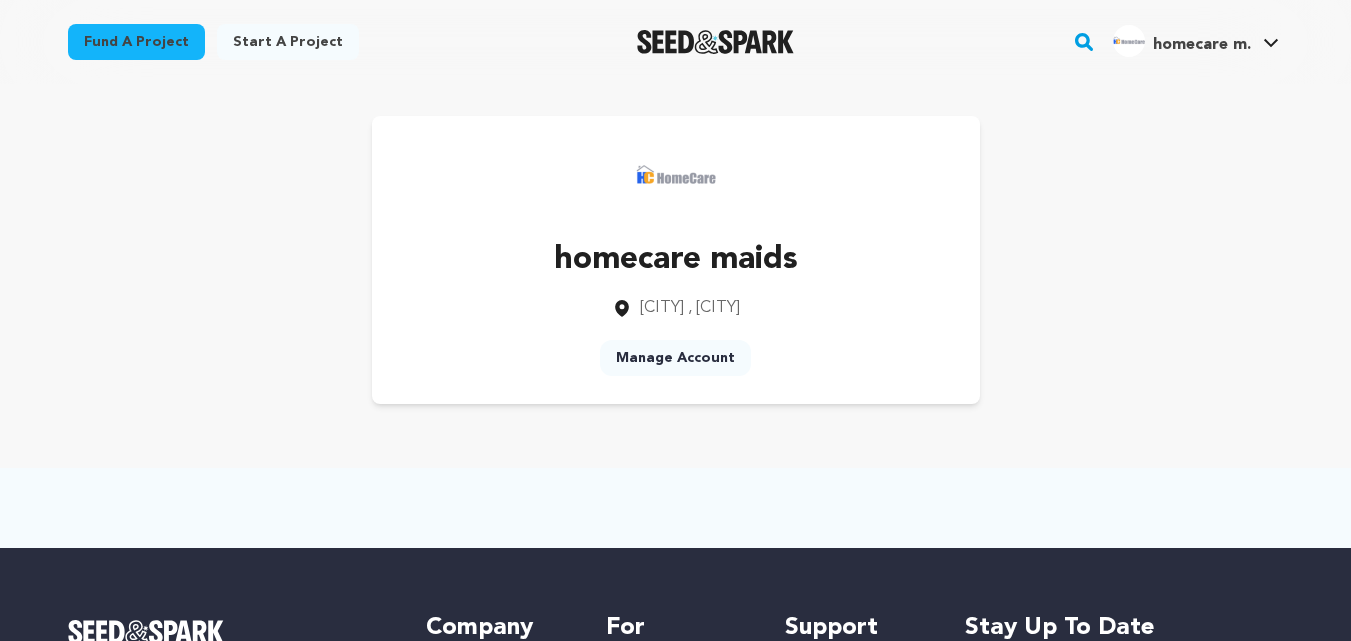scroll, scrollTop: 0, scrollLeft: 0, axis: both 